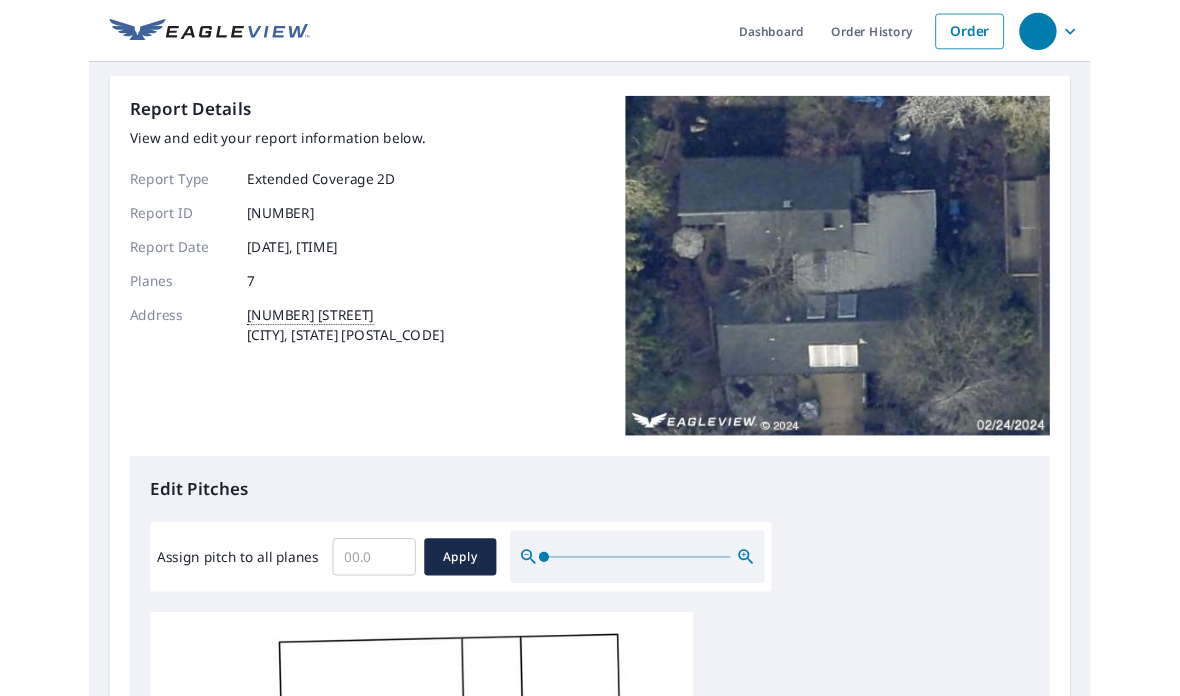 scroll, scrollTop: 80, scrollLeft: 0, axis: vertical 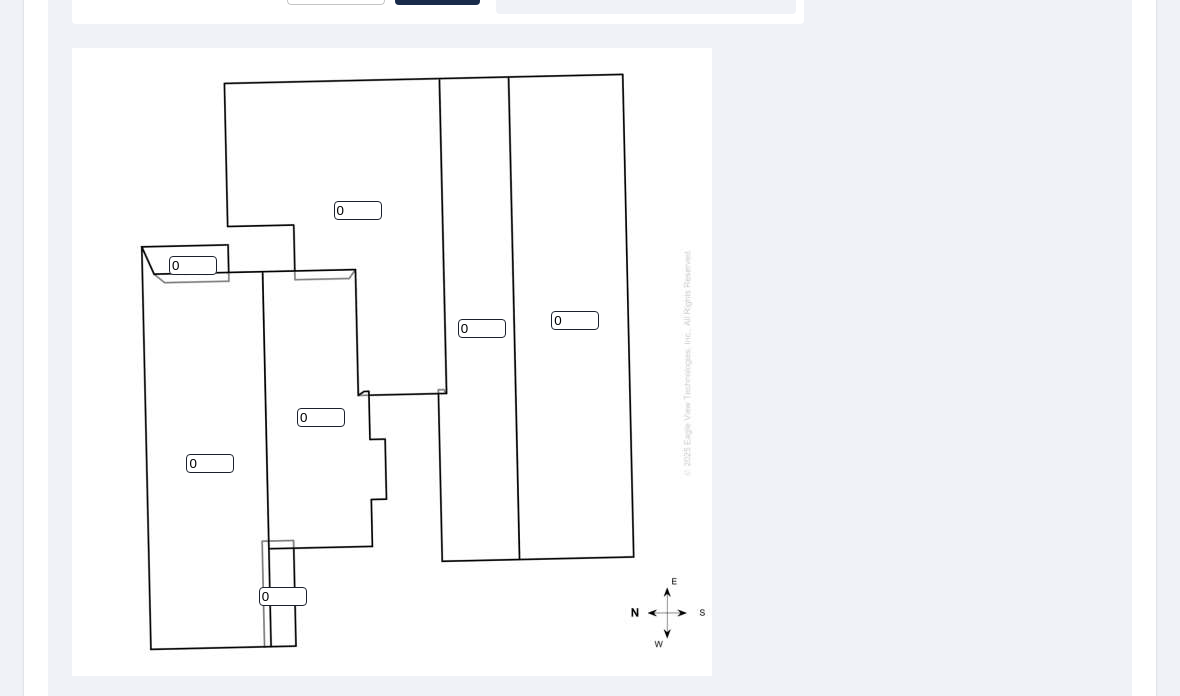 click on "0" at bounding box center [210, 463] 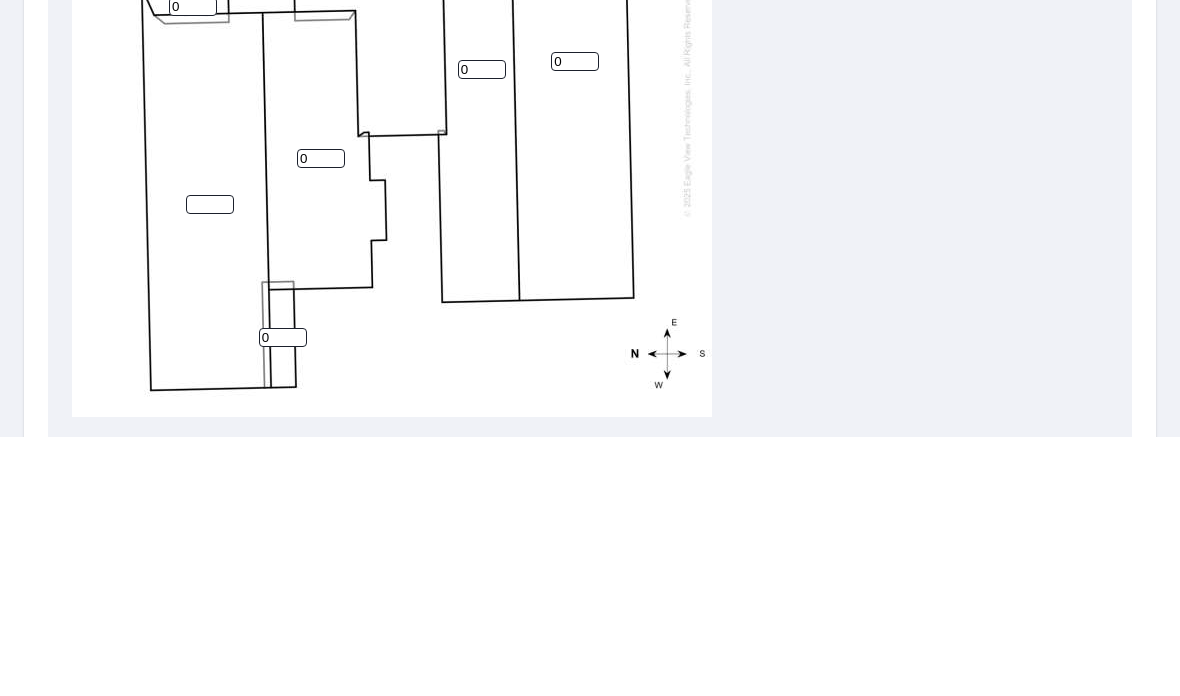 type on "6" 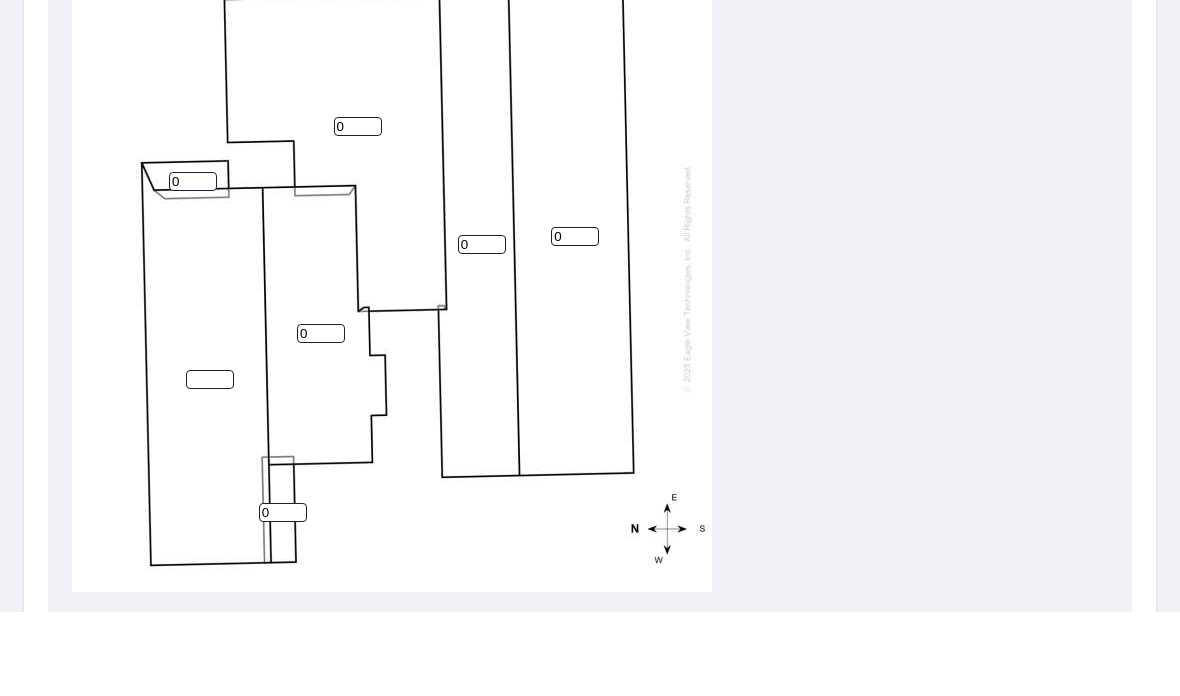 type 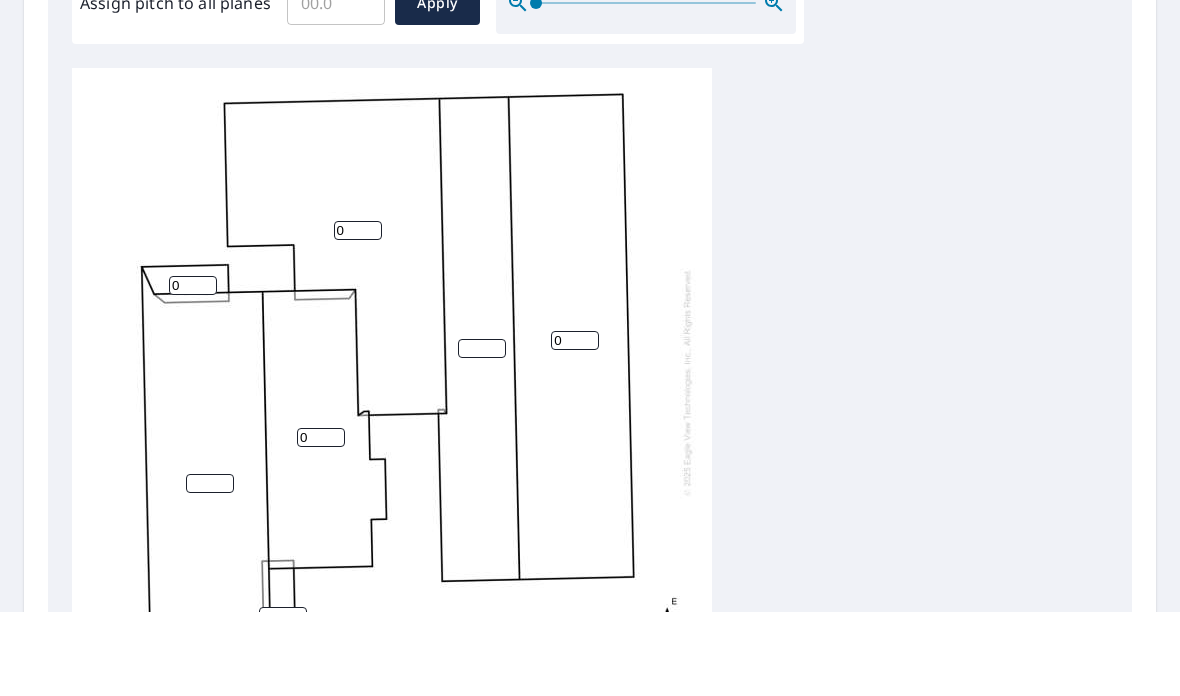 scroll, scrollTop: 566, scrollLeft: 0, axis: vertical 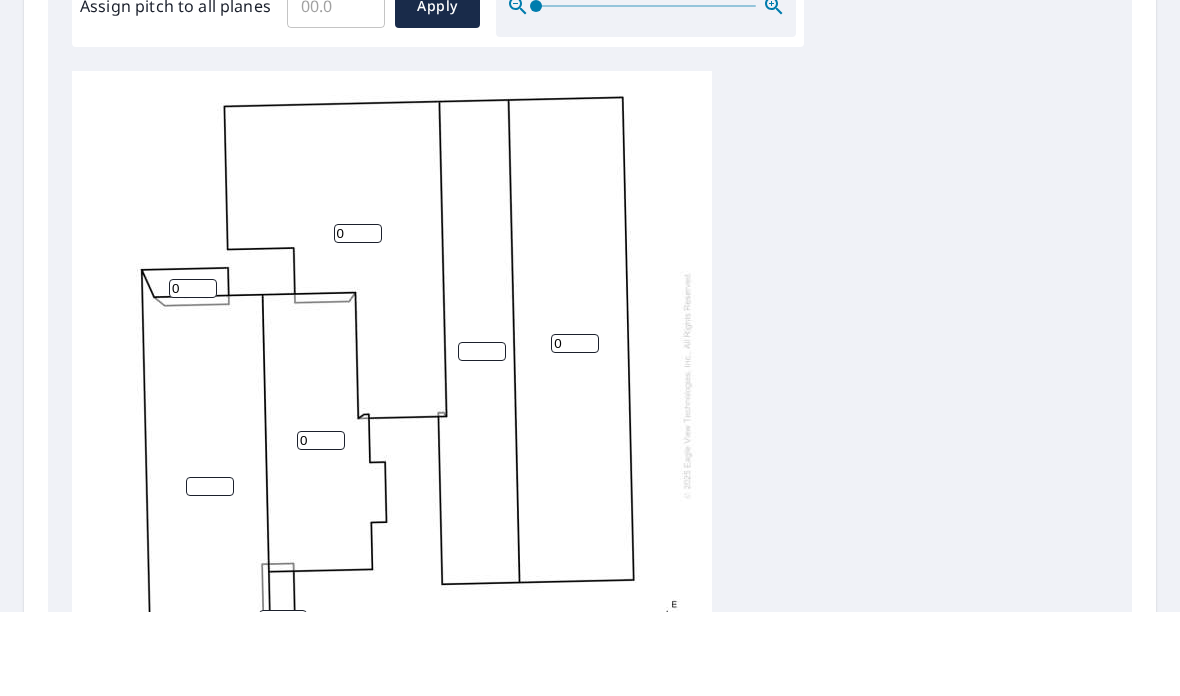 type on "6" 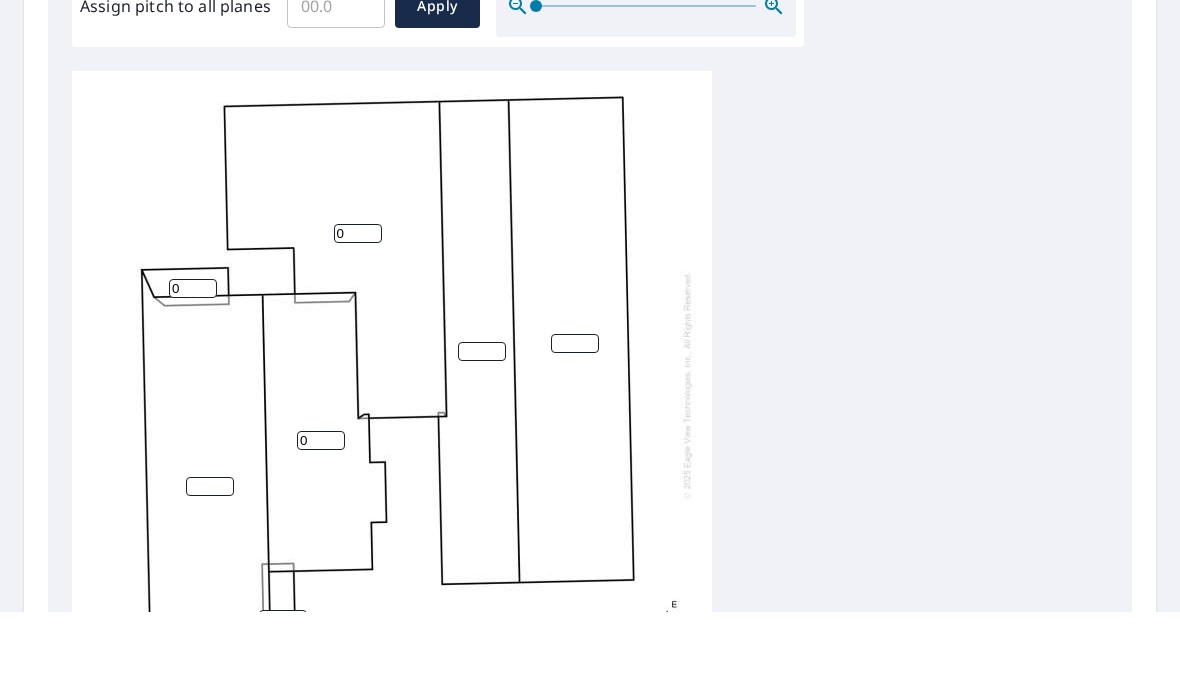 type on "6" 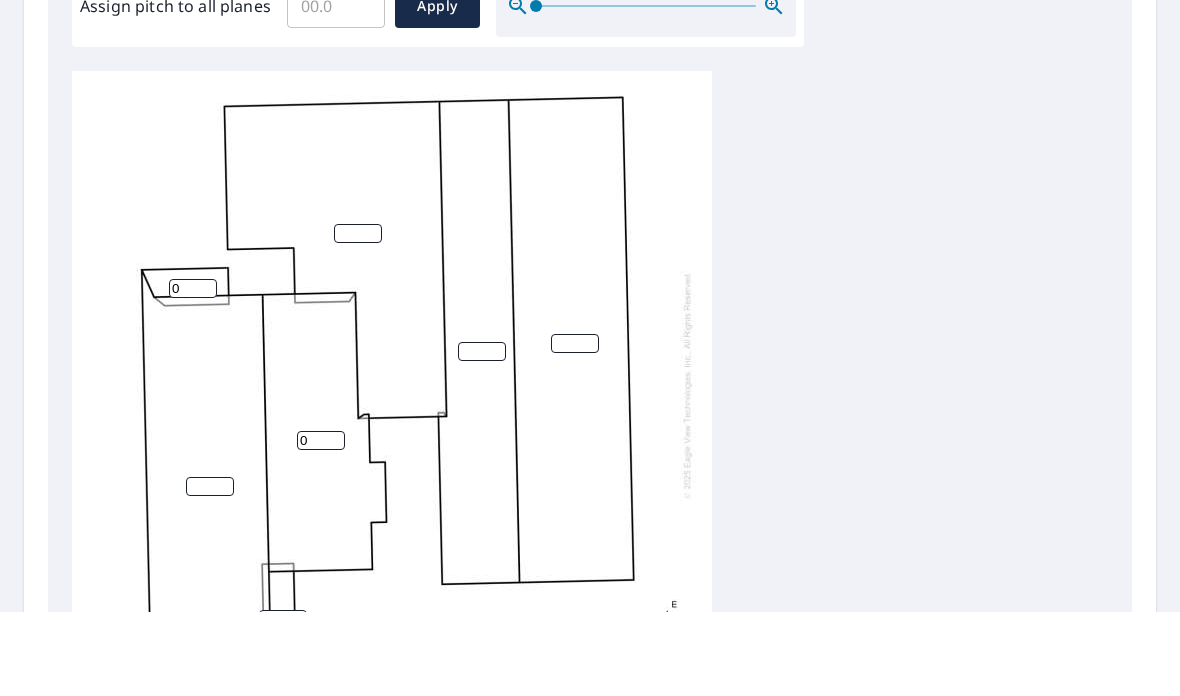 type 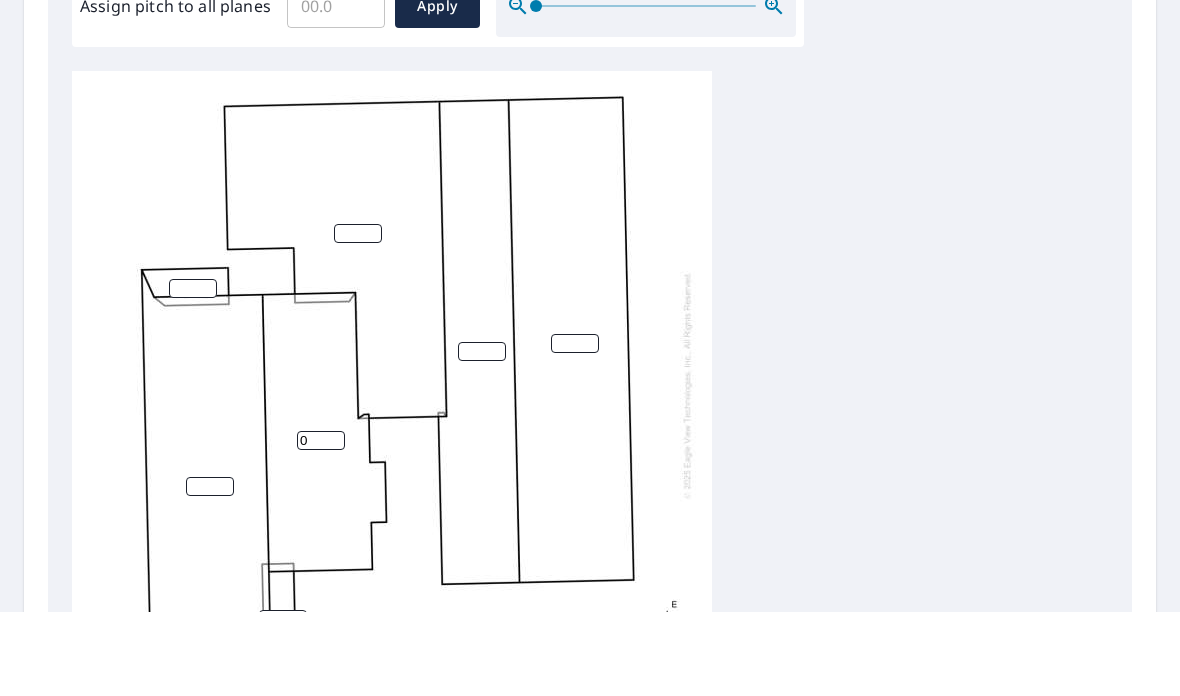 type on "6" 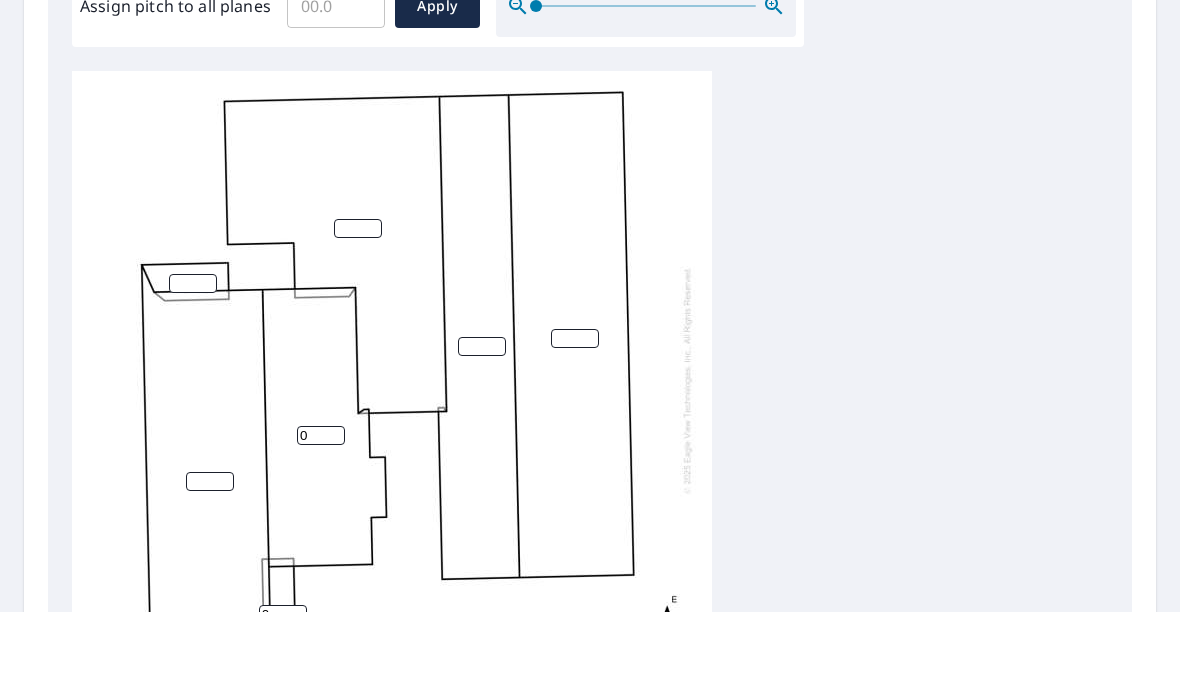 scroll, scrollTop: 5, scrollLeft: 0, axis: vertical 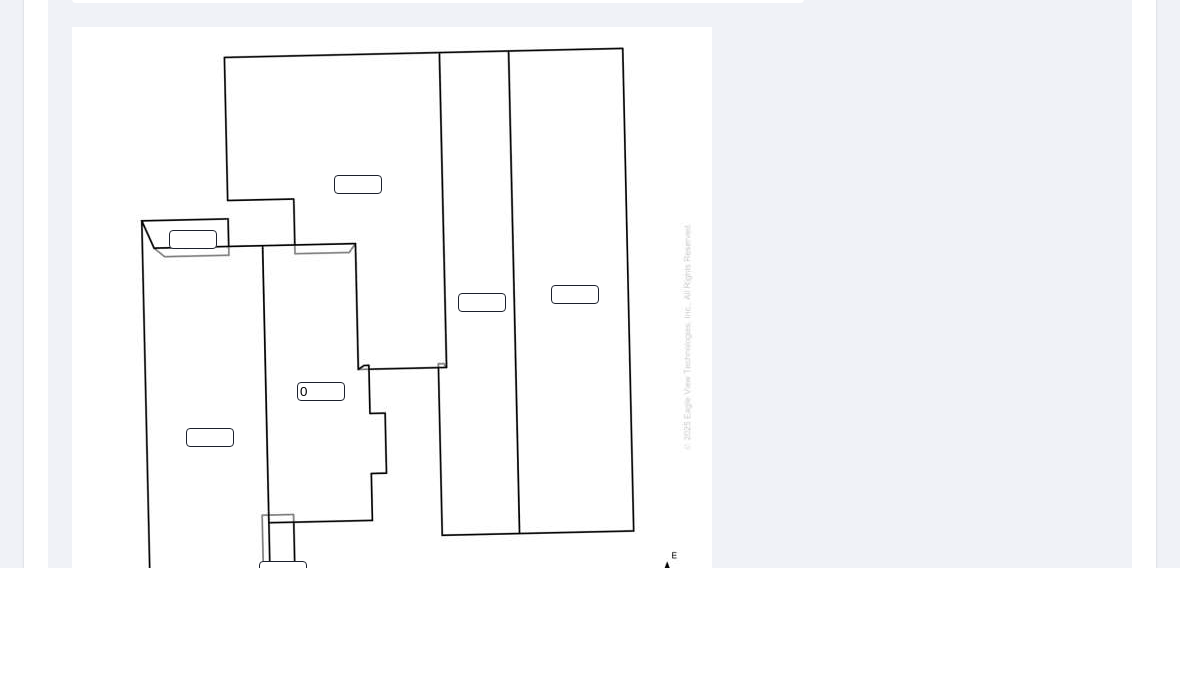 type 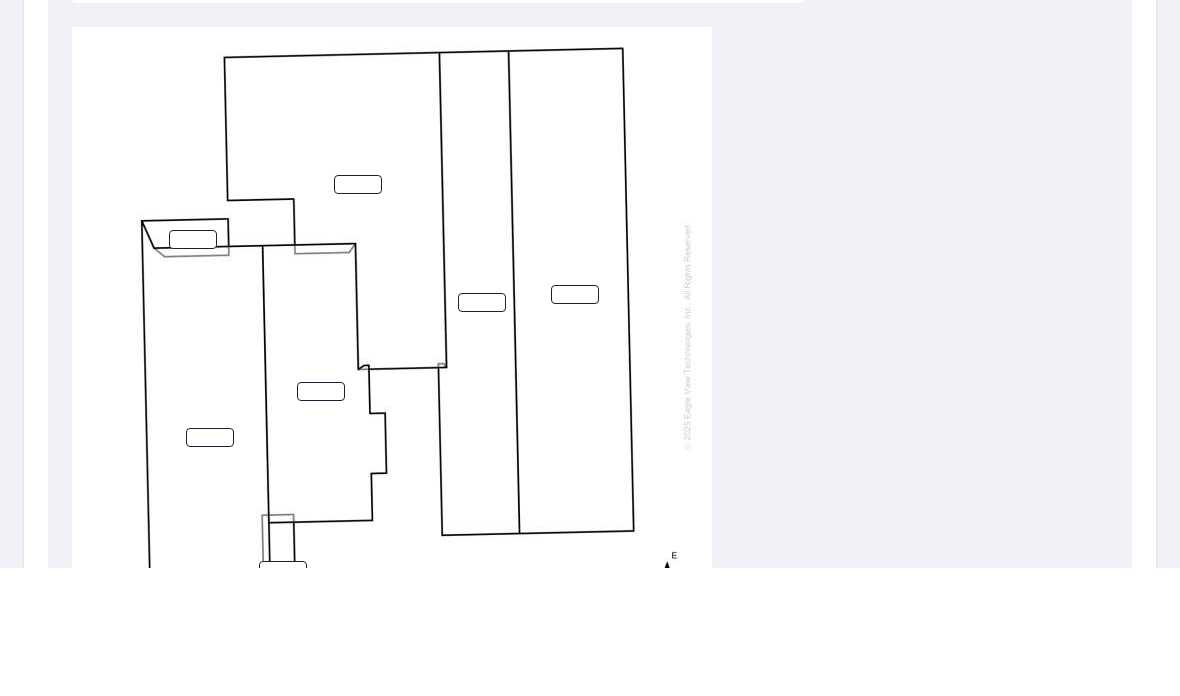 type on "6" 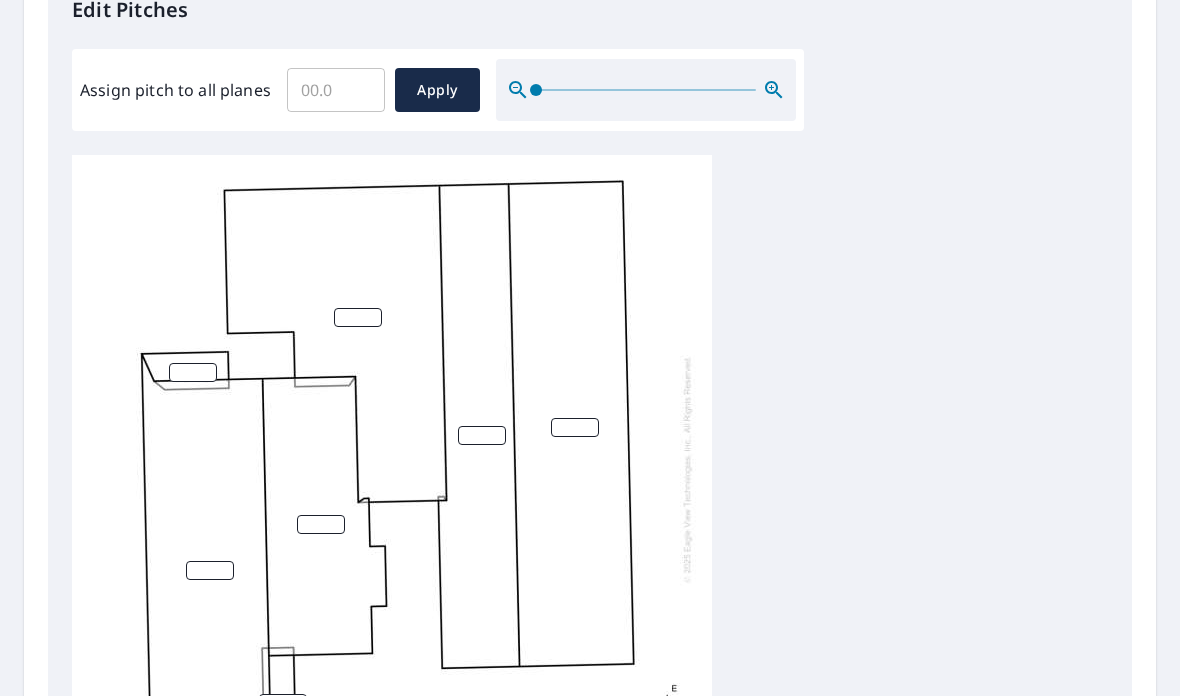 scroll, scrollTop: 0, scrollLeft: 0, axis: both 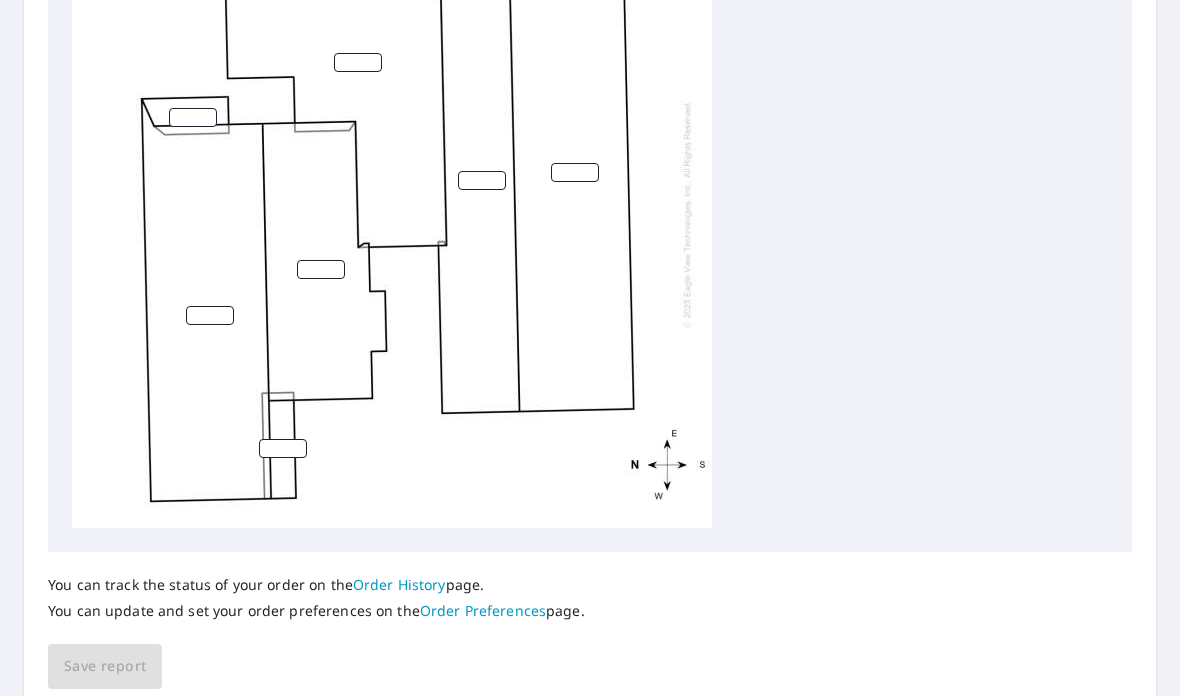 click on "You can track the status of your order on the Order History page. You can update and set your order preferences on the Order Preferences page. Save report" at bounding box center [590, 620] 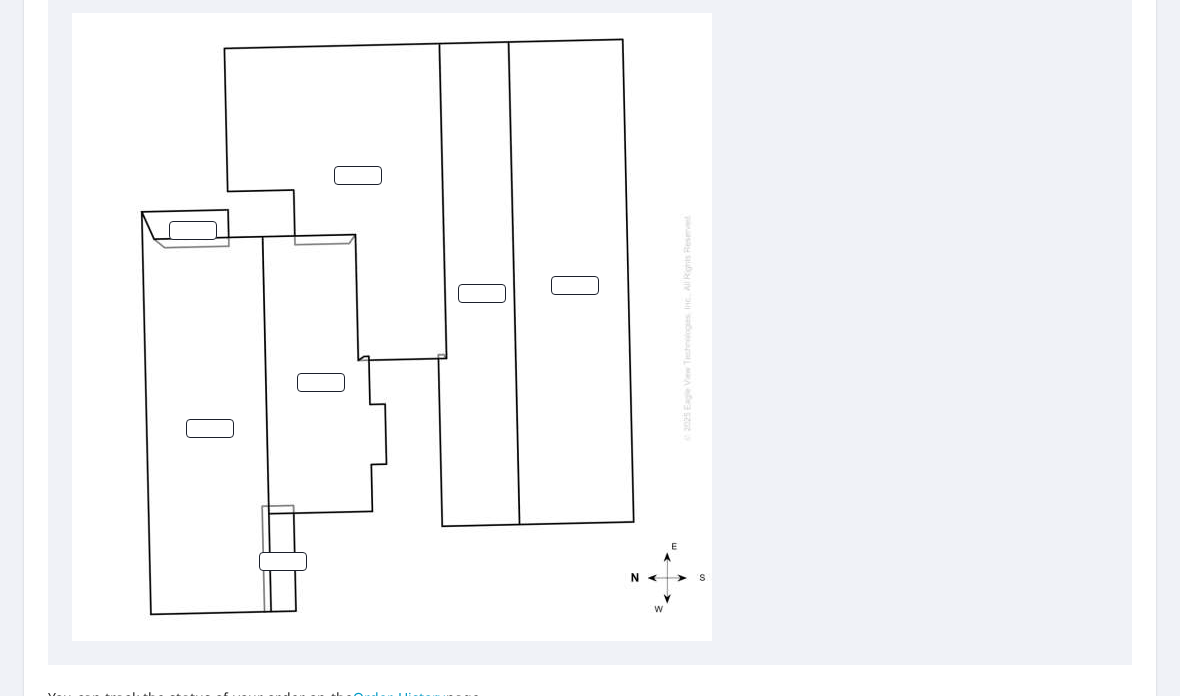 scroll, scrollTop: 705, scrollLeft: 0, axis: vertical 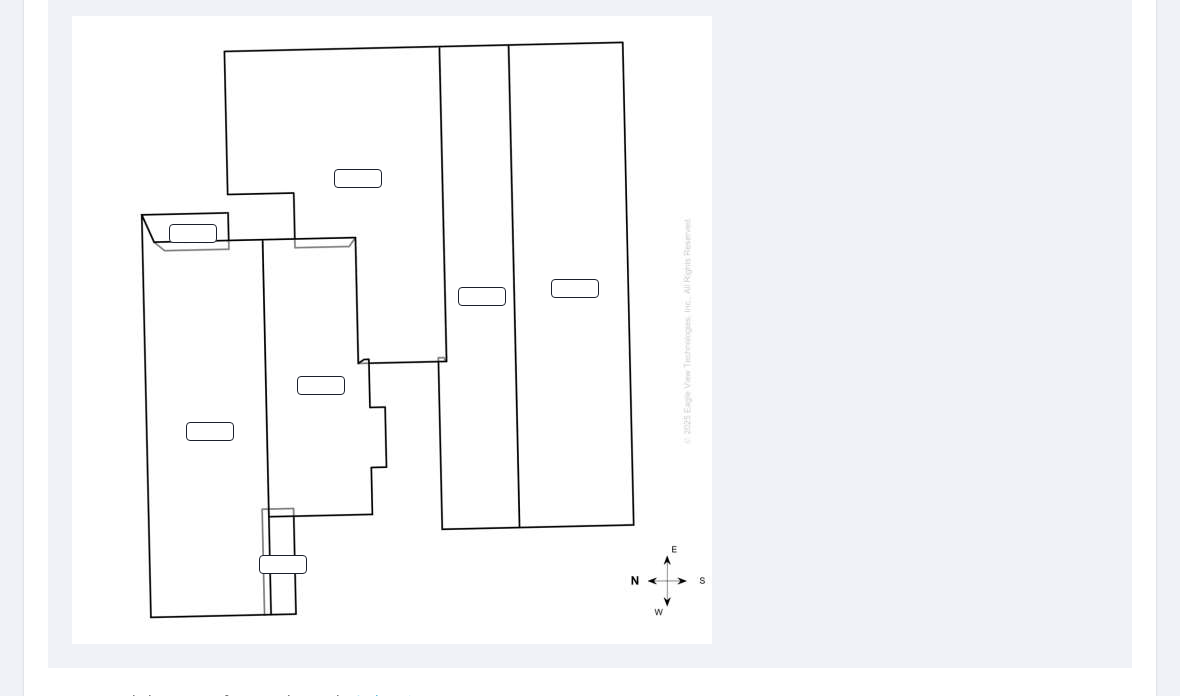 click at bounding box center (575, 288) 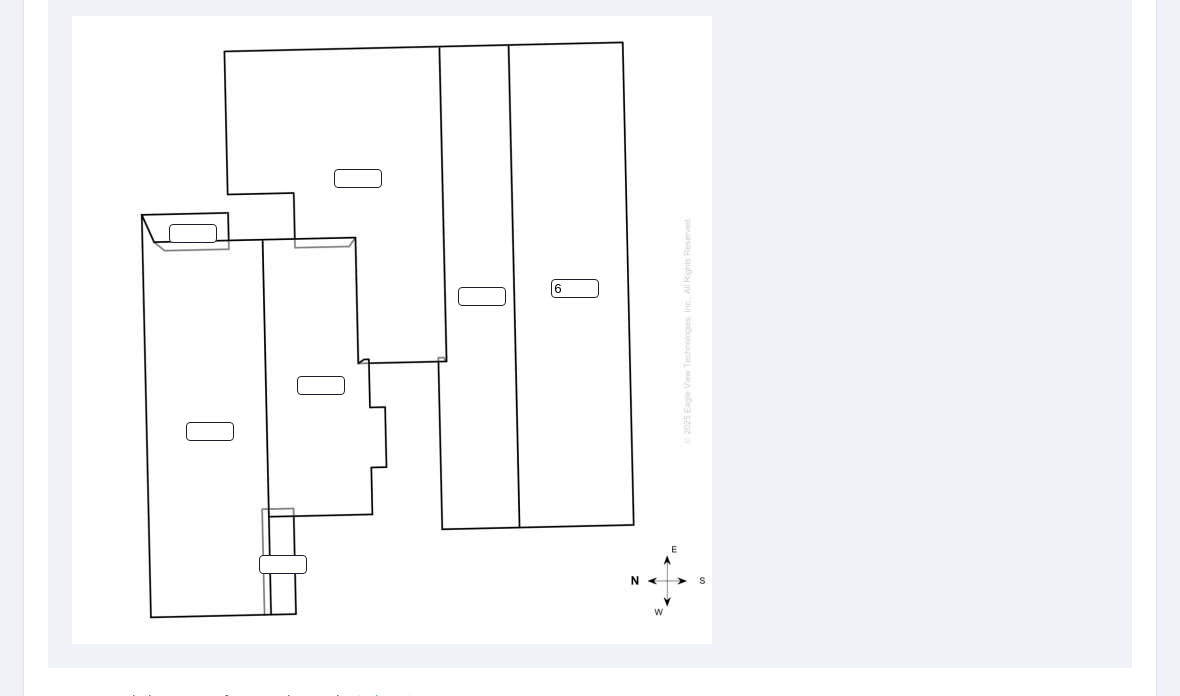 type on "6" 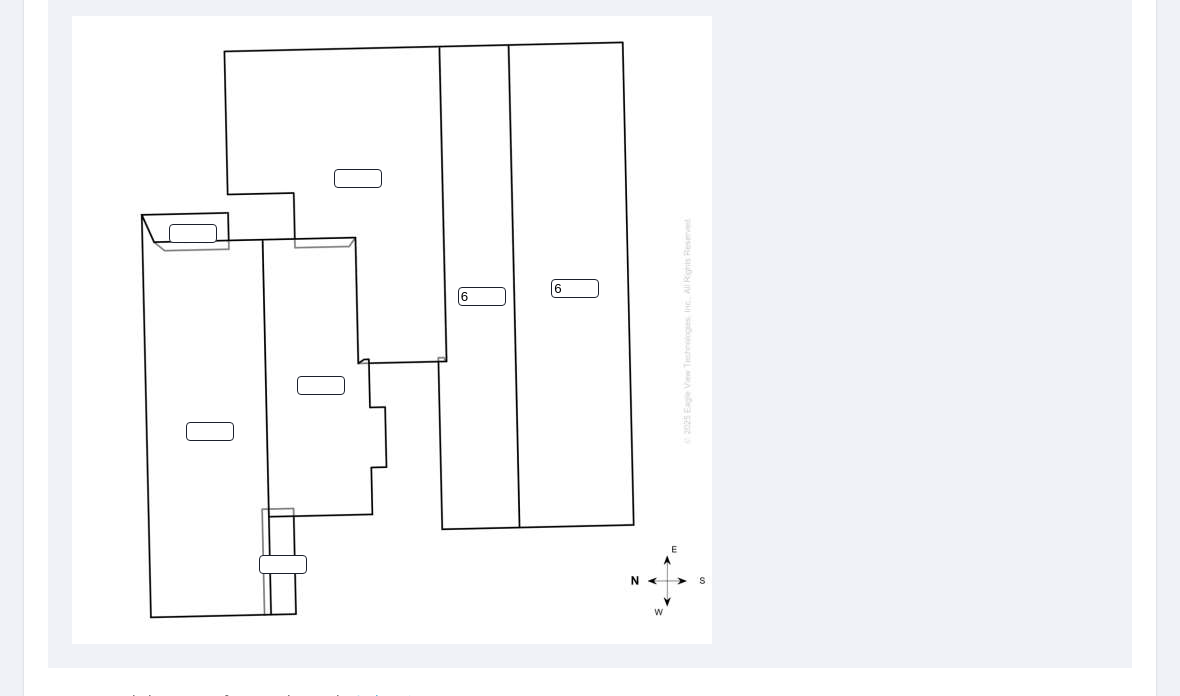type on "6" 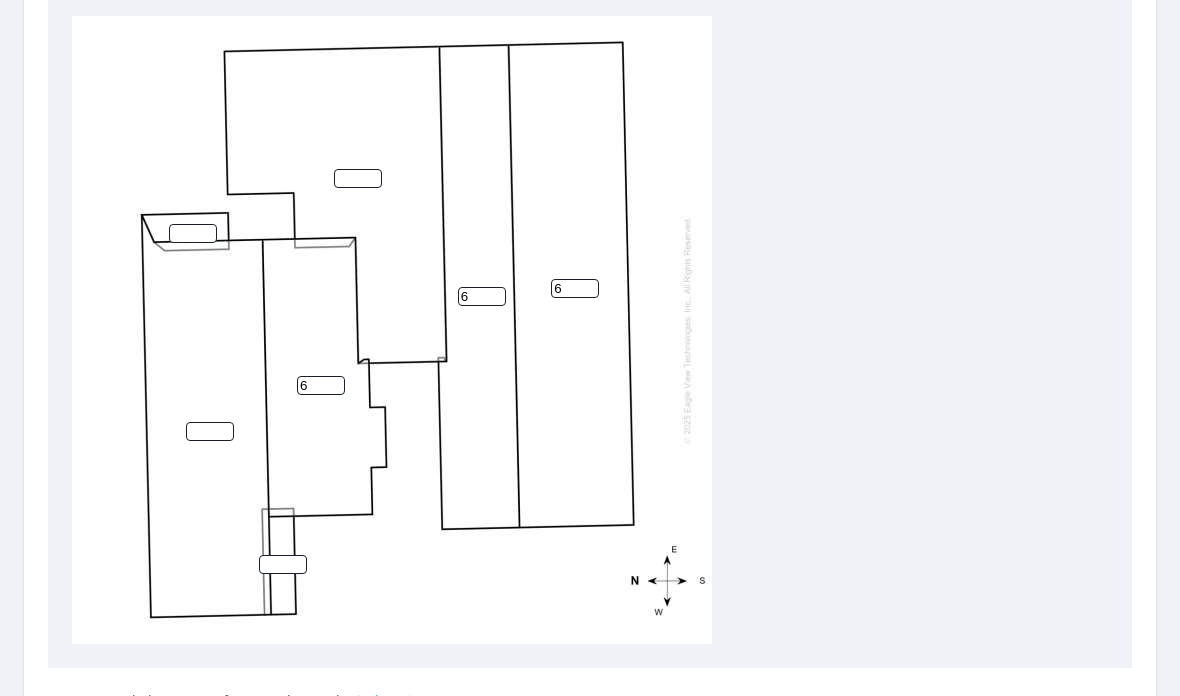 type on "6" 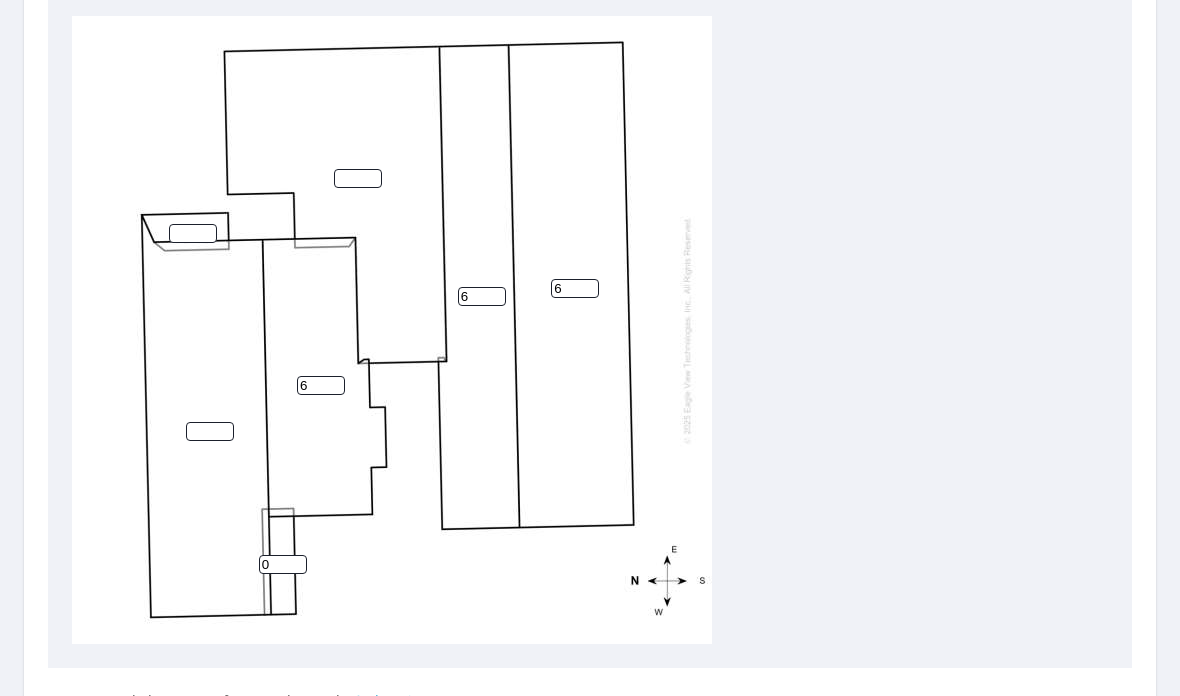 type on "0" 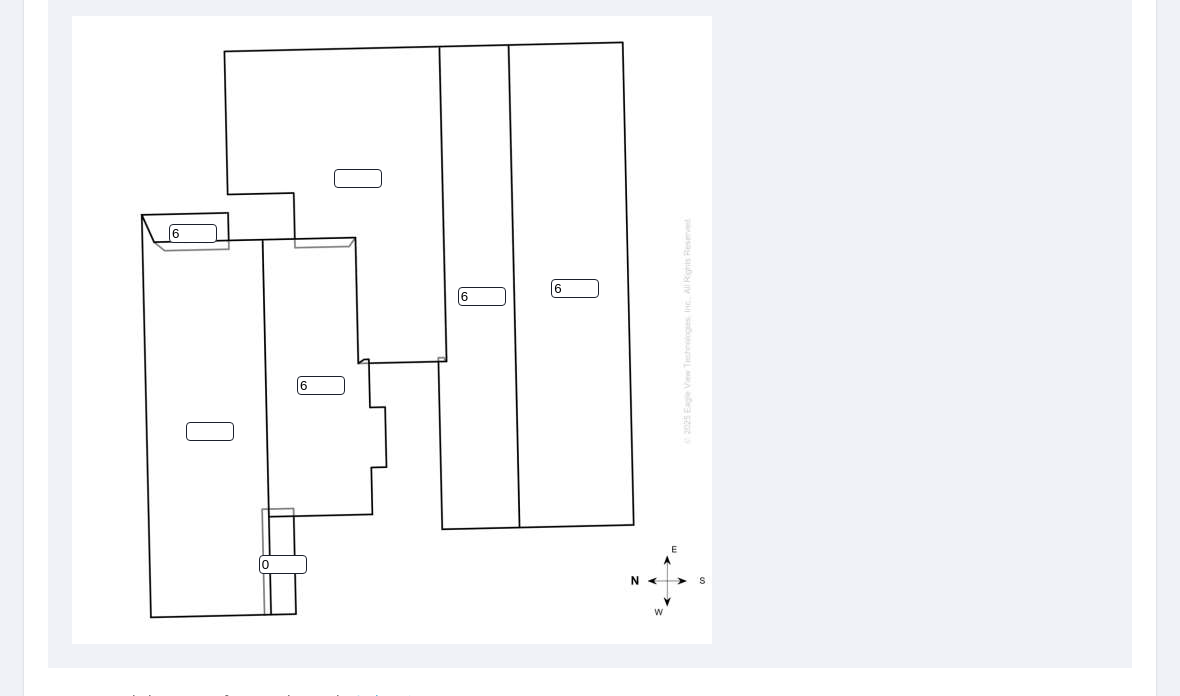 type on "6" 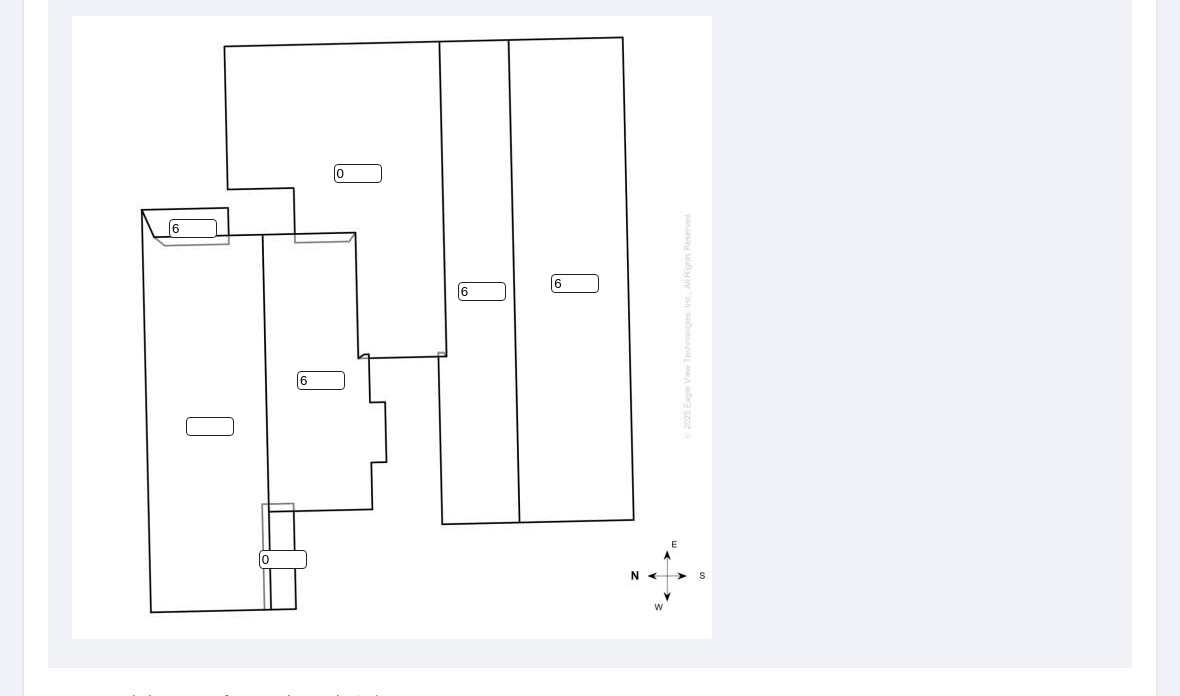 scroll, scrollTop: 5, scrollLeft: 0, axis: vertical 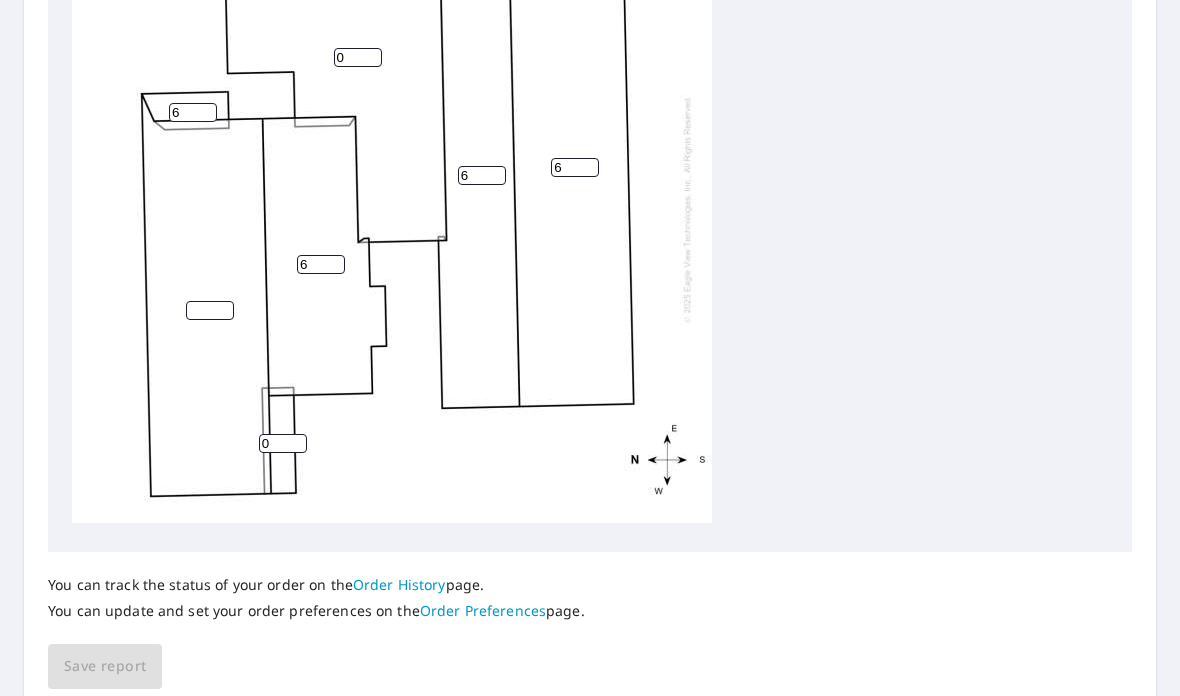 click on "You can track the status of your order on the Order History page. You can update and set your order preferences on the Order Preferences page." at bounding box center [316, 598] 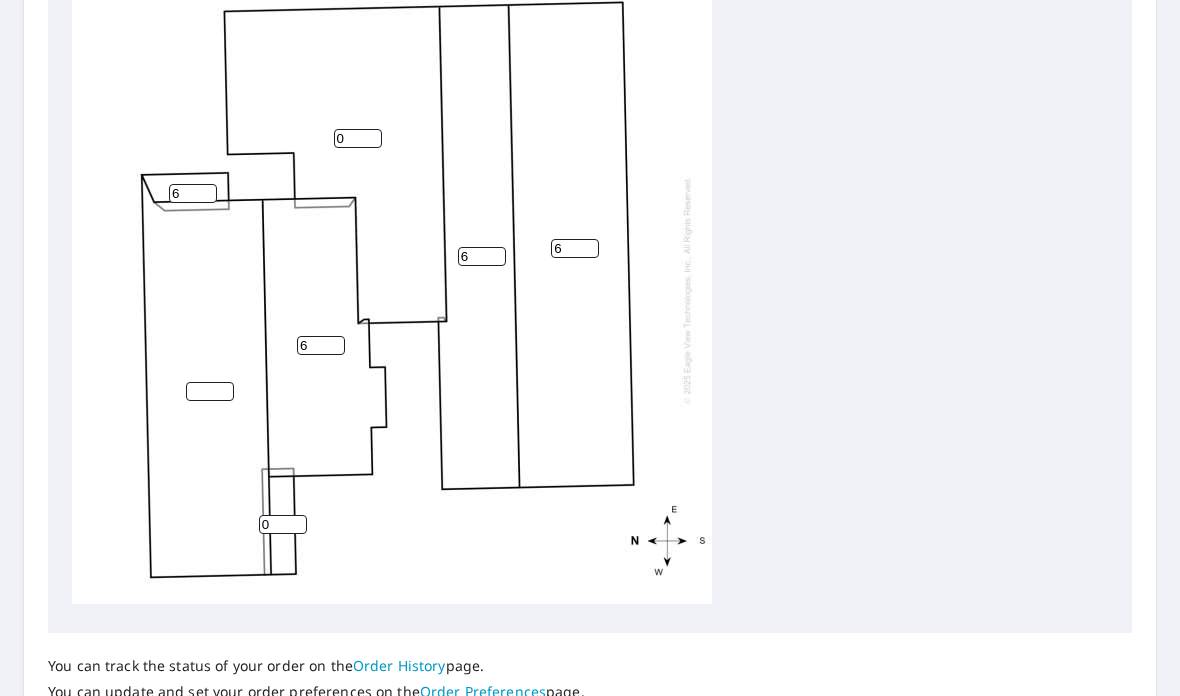 click on "You can update and set your order preferences on the Order Preferences page." at bounding box center (316, 692) 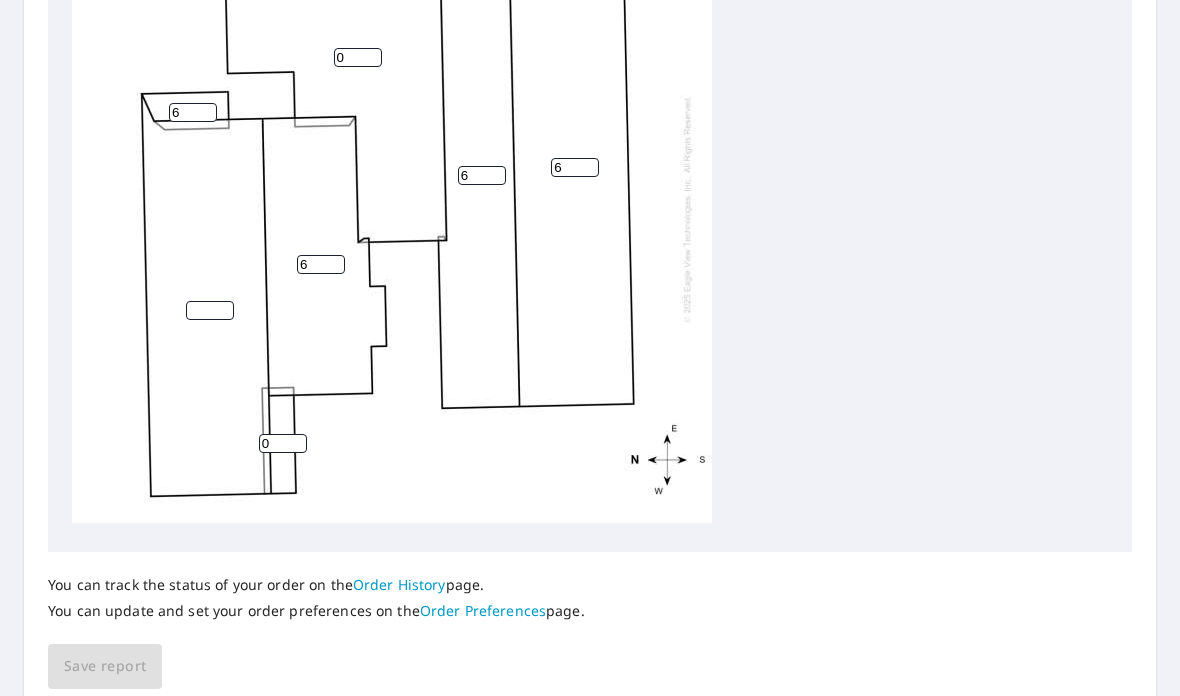 scroll, scrollTop: 821, scrollLeft: 0, axis: vertical 